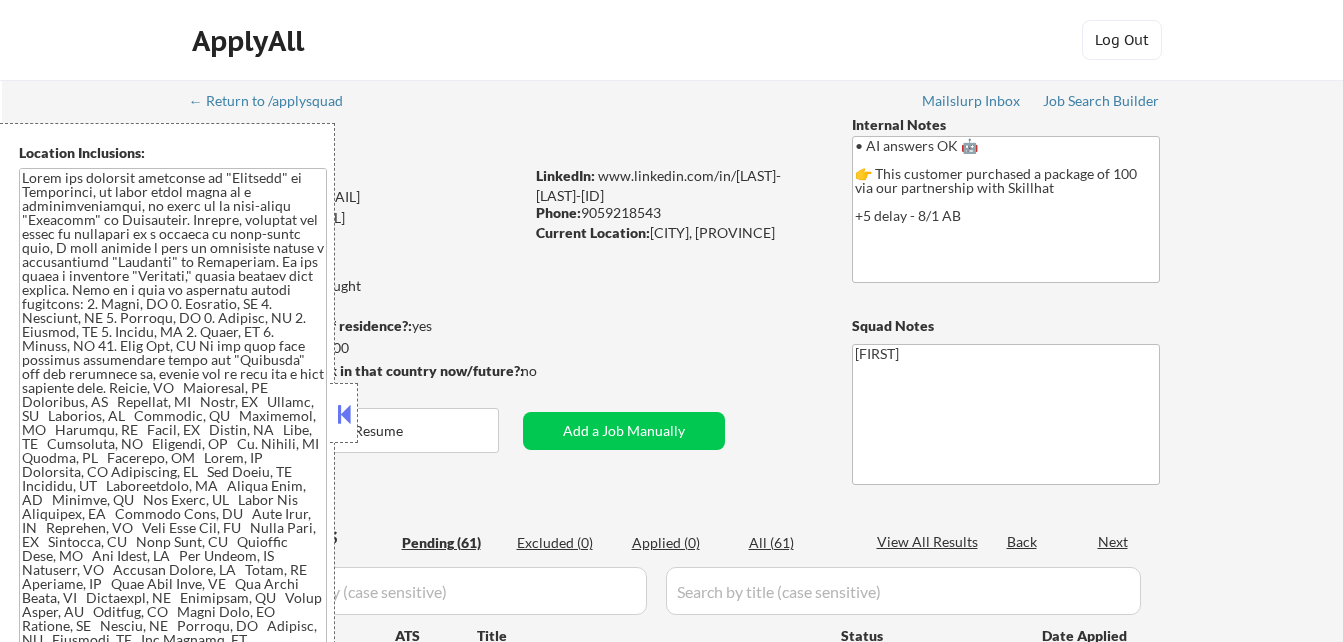 scroll, scrollTop: 0, scrollLeft: 0, axis: both 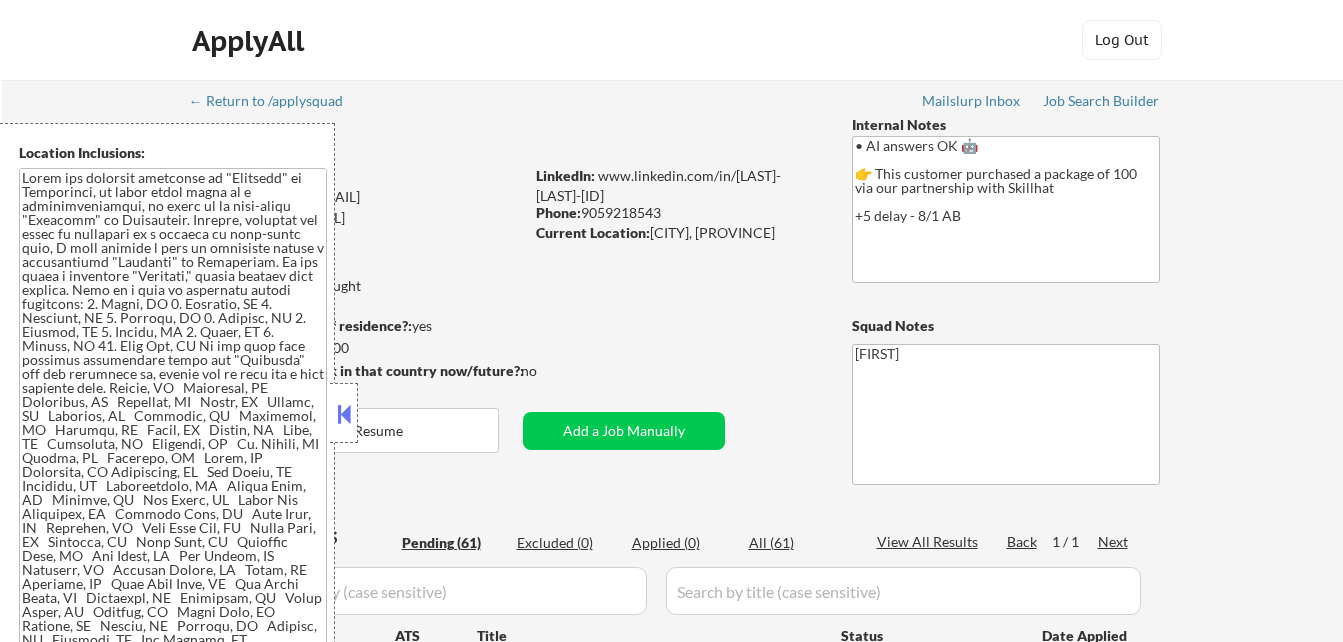 select on ""pending"" 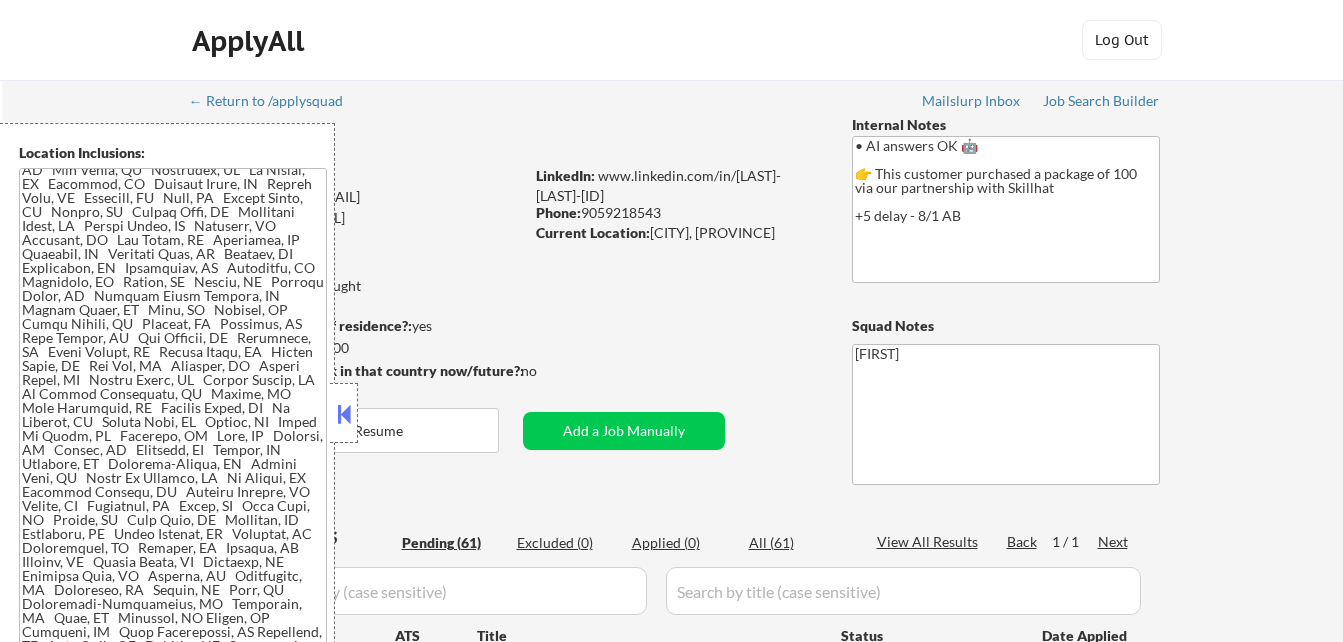 scroll, scrollTop: 1590, scrollLeft: 0, axis: vertical 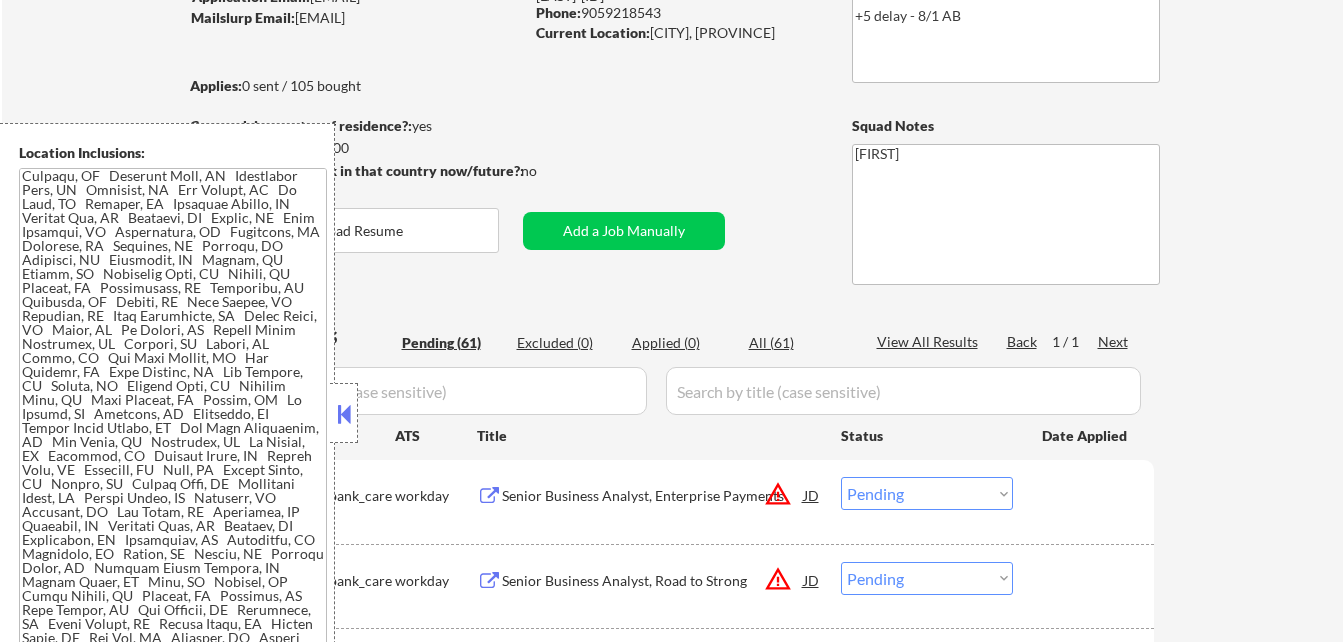 click at bounding box center (344, 414) 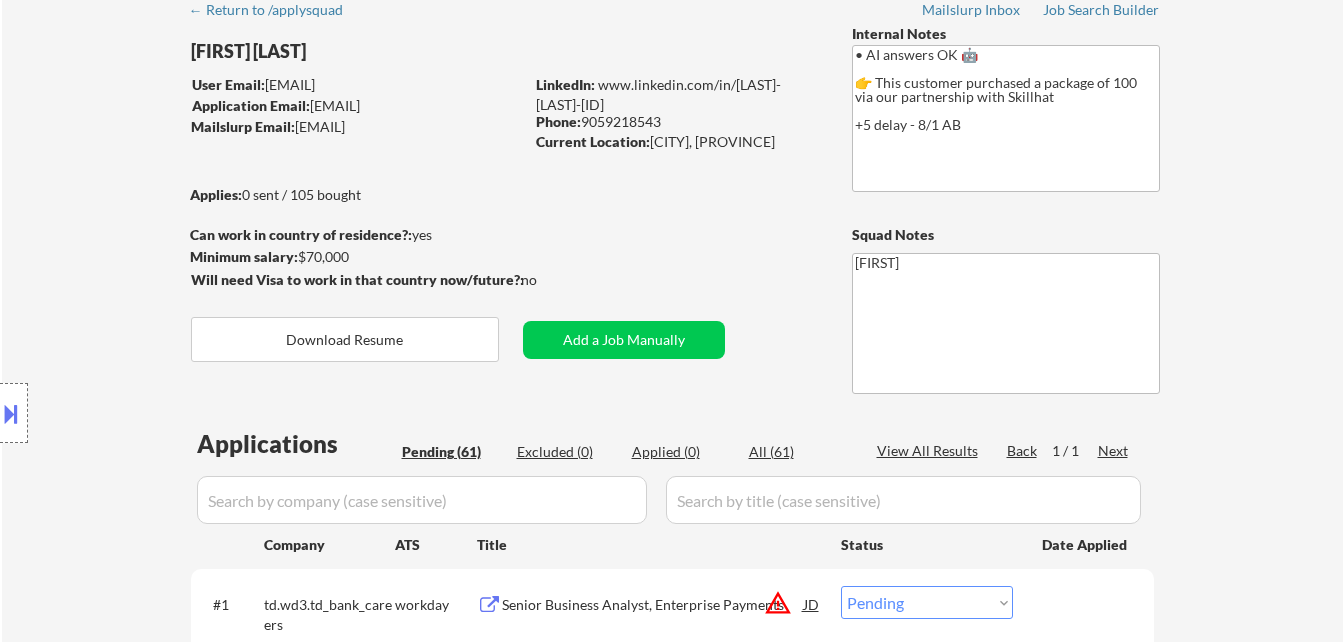 scroll, scrollTop: 0, scrollLeft: 0, axis: both 